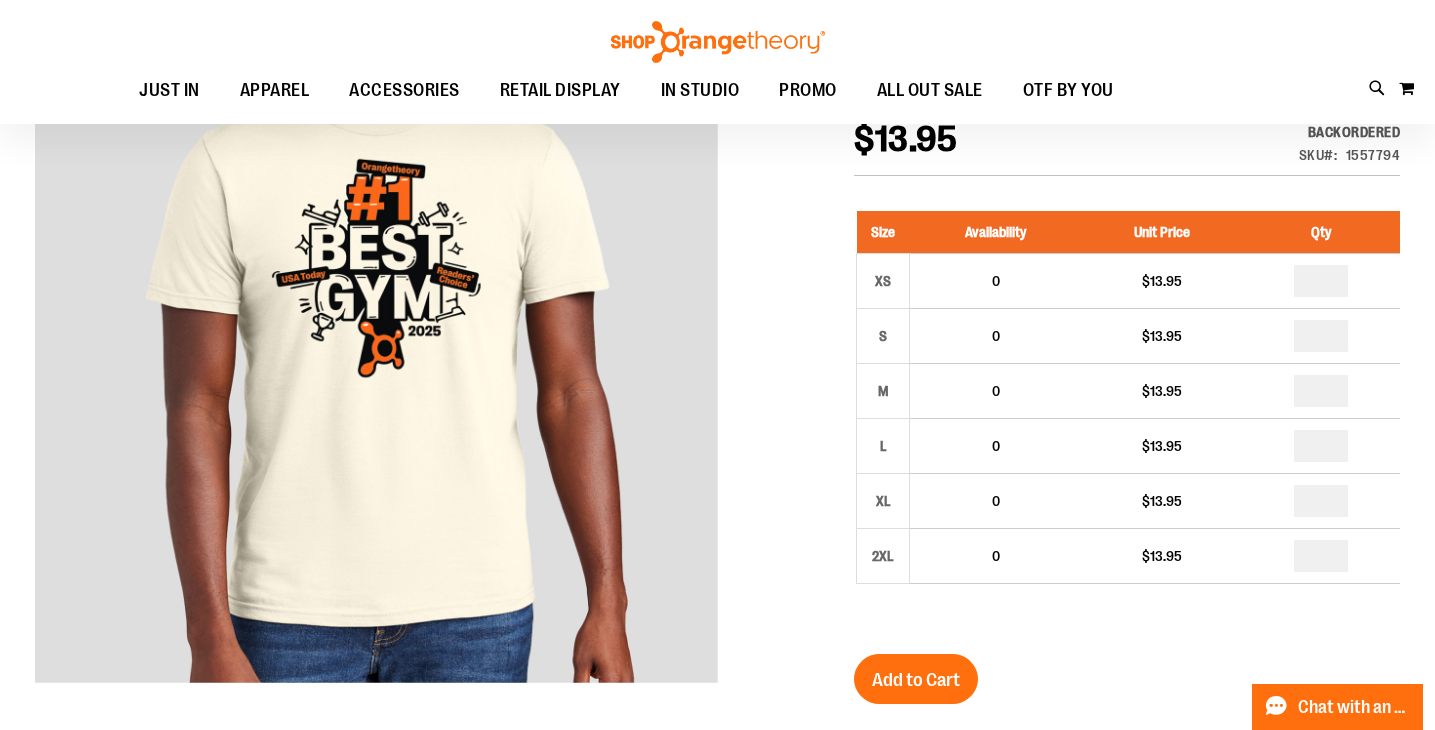 scroll, scrollTop: 325, scrollLeft: 0, axis: vertical 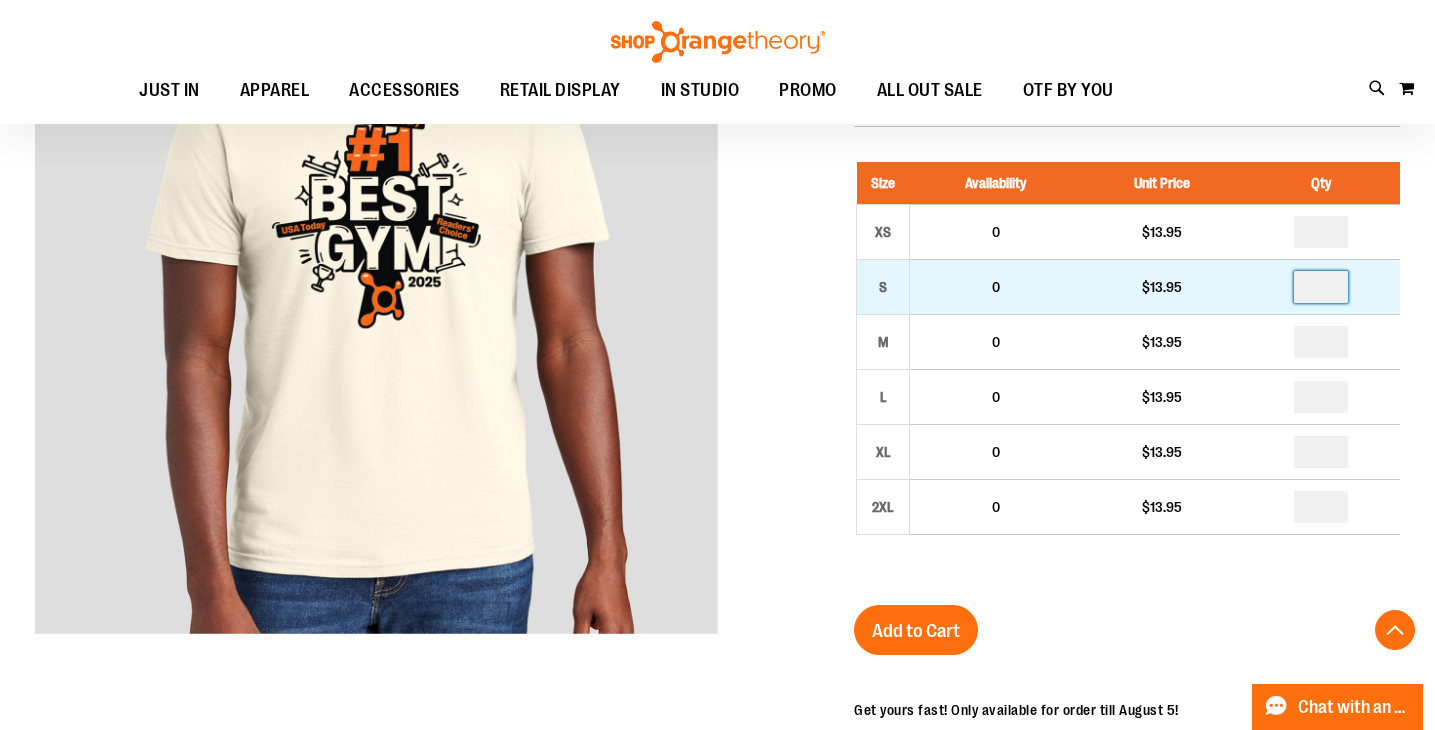 drag, startPoint x: 1332, startPoint y: 290, endPoint x: 1282, endPoint y: 290, distance: 50 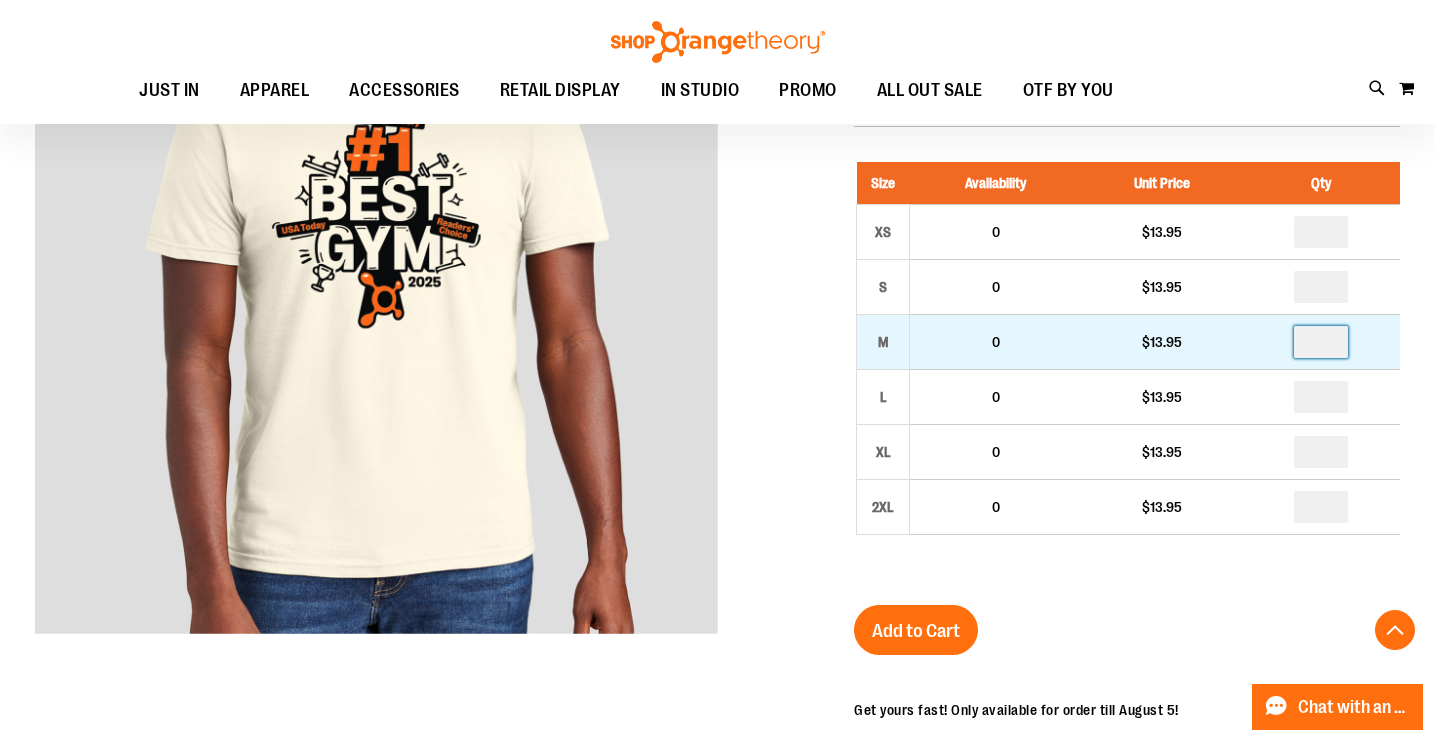 drag, startPoint x: 1339, startPoint y: 340, endPoint x: 1229, endPoint y: 340, distance: 110 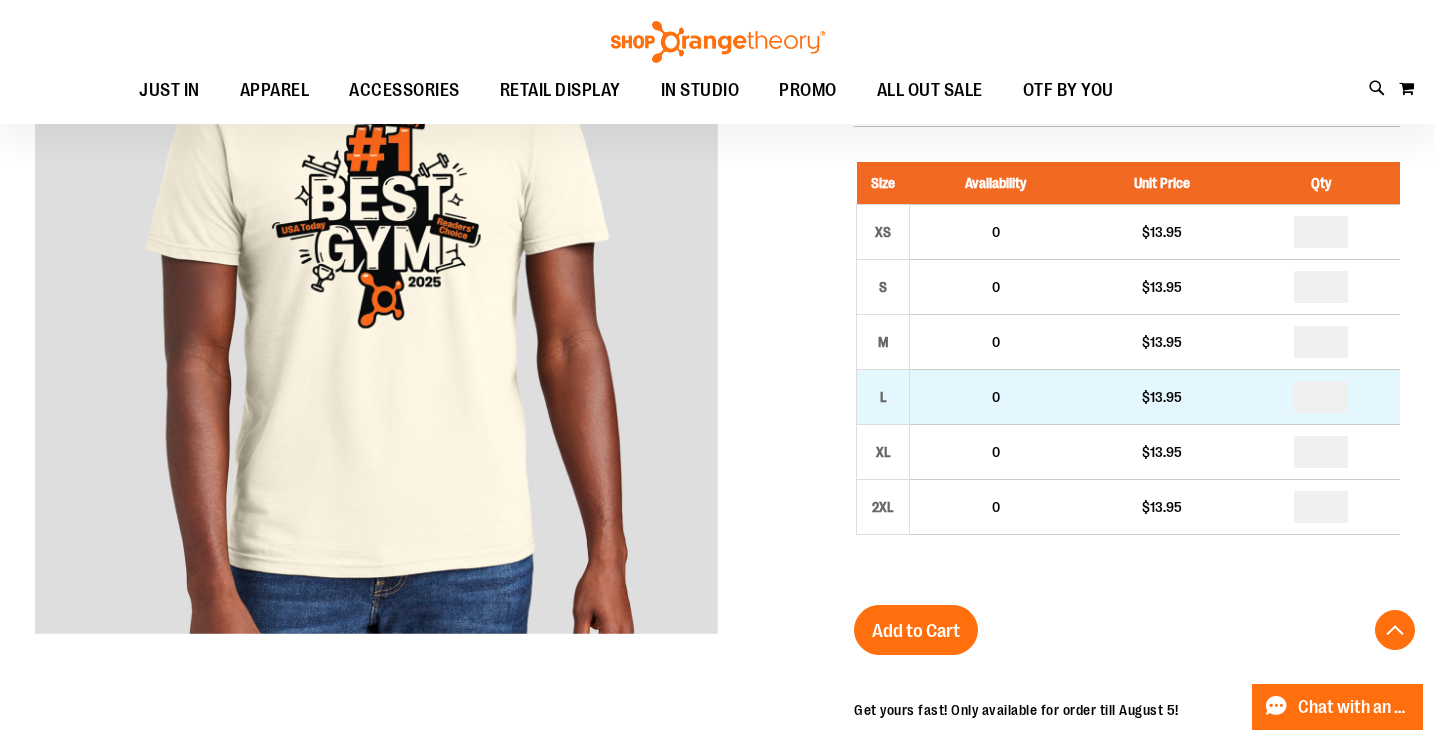 drag, startPoint x: 1332, startPoint y: 392, endPoint x: 1299, endPoint y: 392, distance: 33 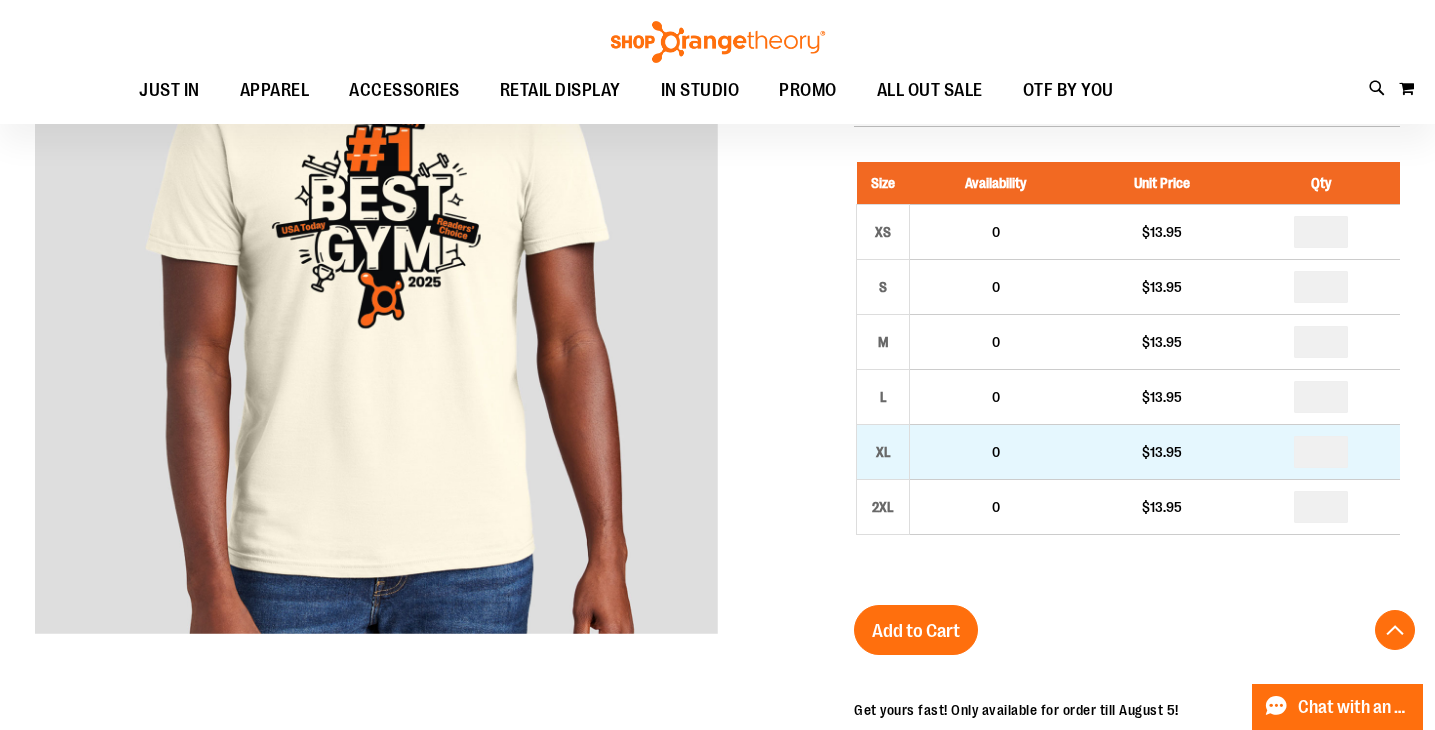 drag, startPoint x: 1337, startPoint y: 447, endPoint x: 1284, endPoint y: 447, distance: 53 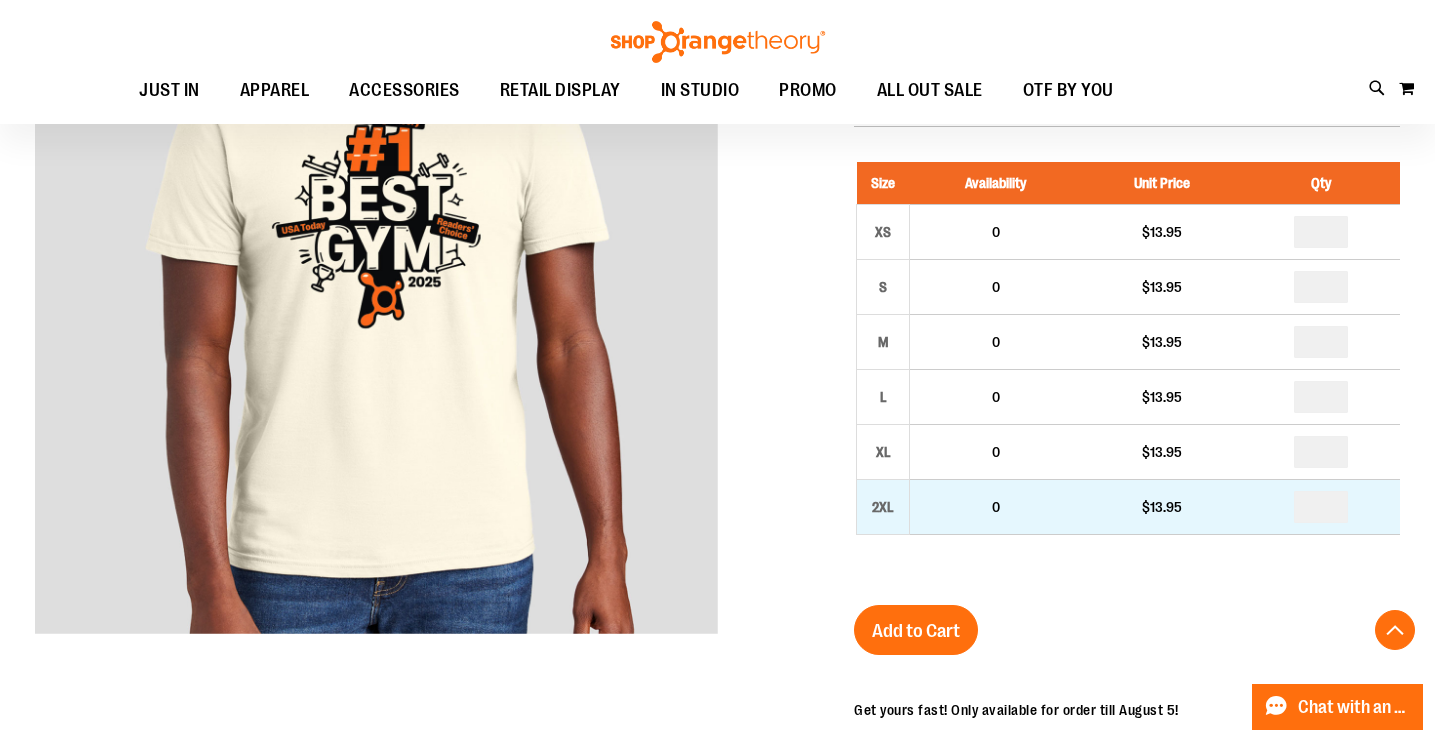drag, startPoint x: 1336, startPoint y: 502, endPoint x: 1315, endPoint y: 502, distance: 21 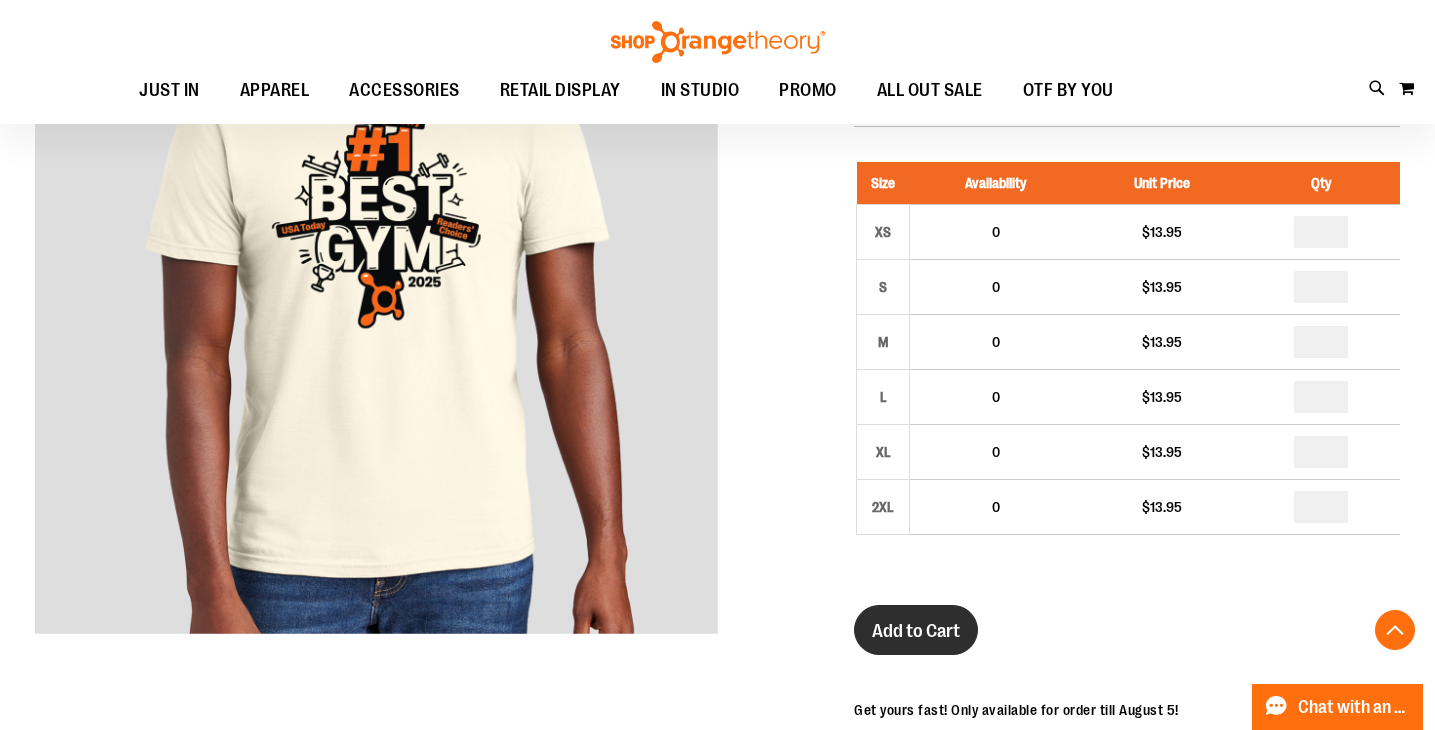 click on "Add to Cart" at bounding box center (916, 631) 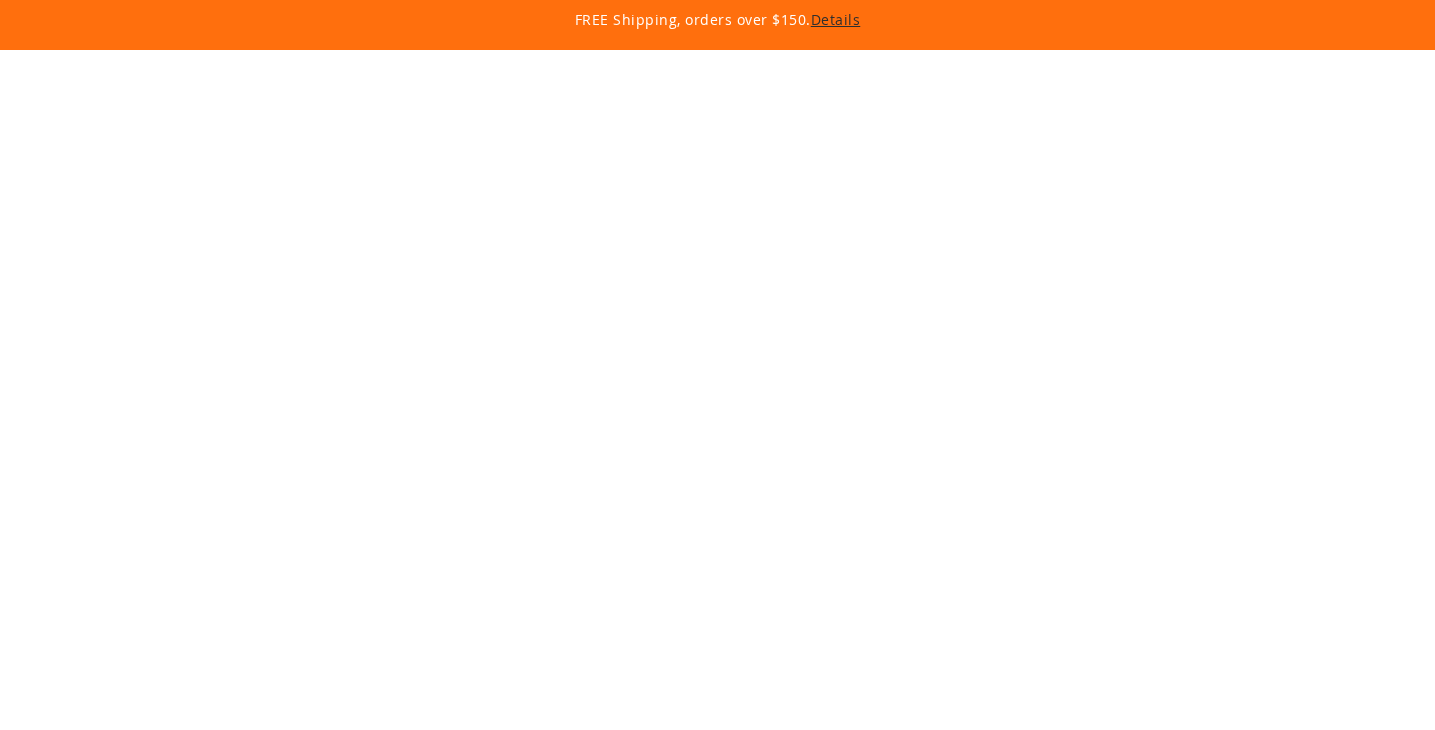 scroll, scrollTop: 0, scrollLeft: 0, axis: both 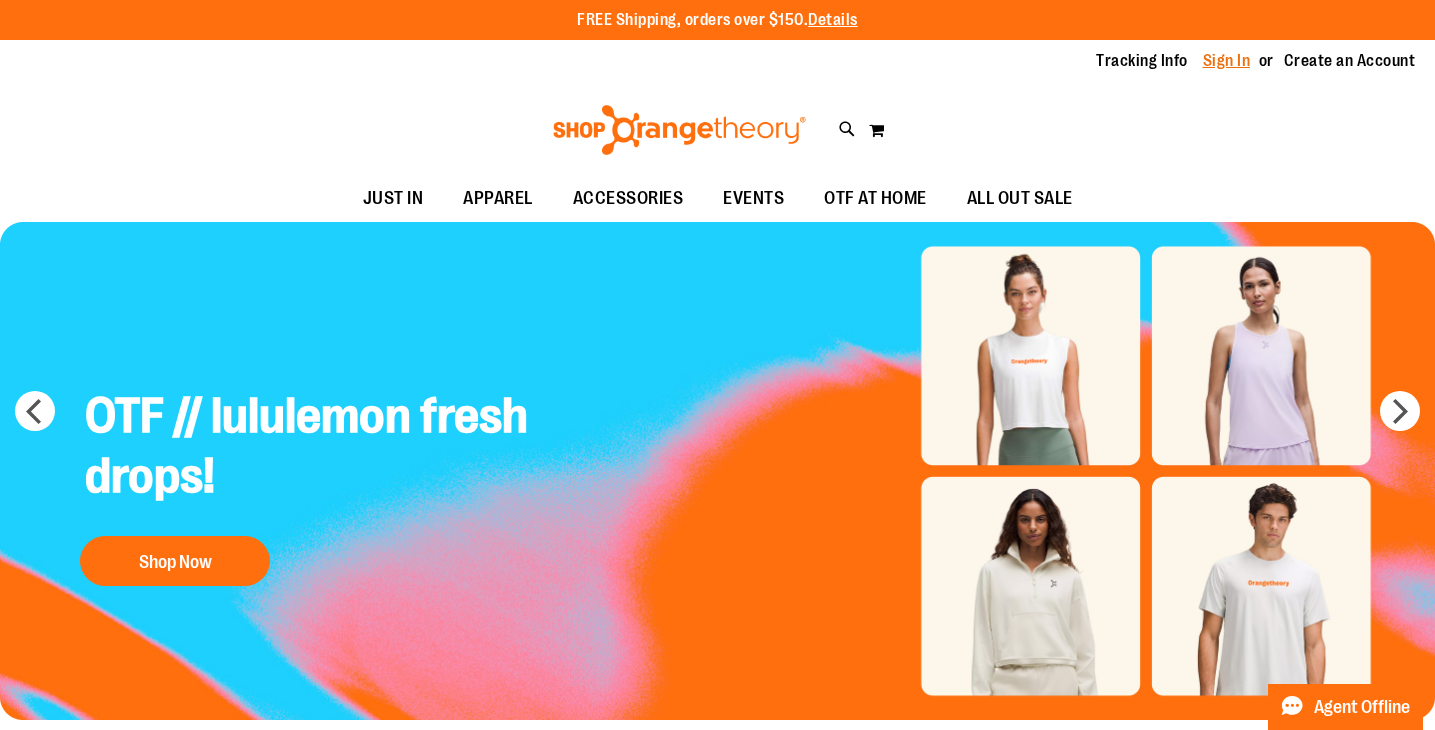 click on "Sign In" at bounding box center (1227, 61) 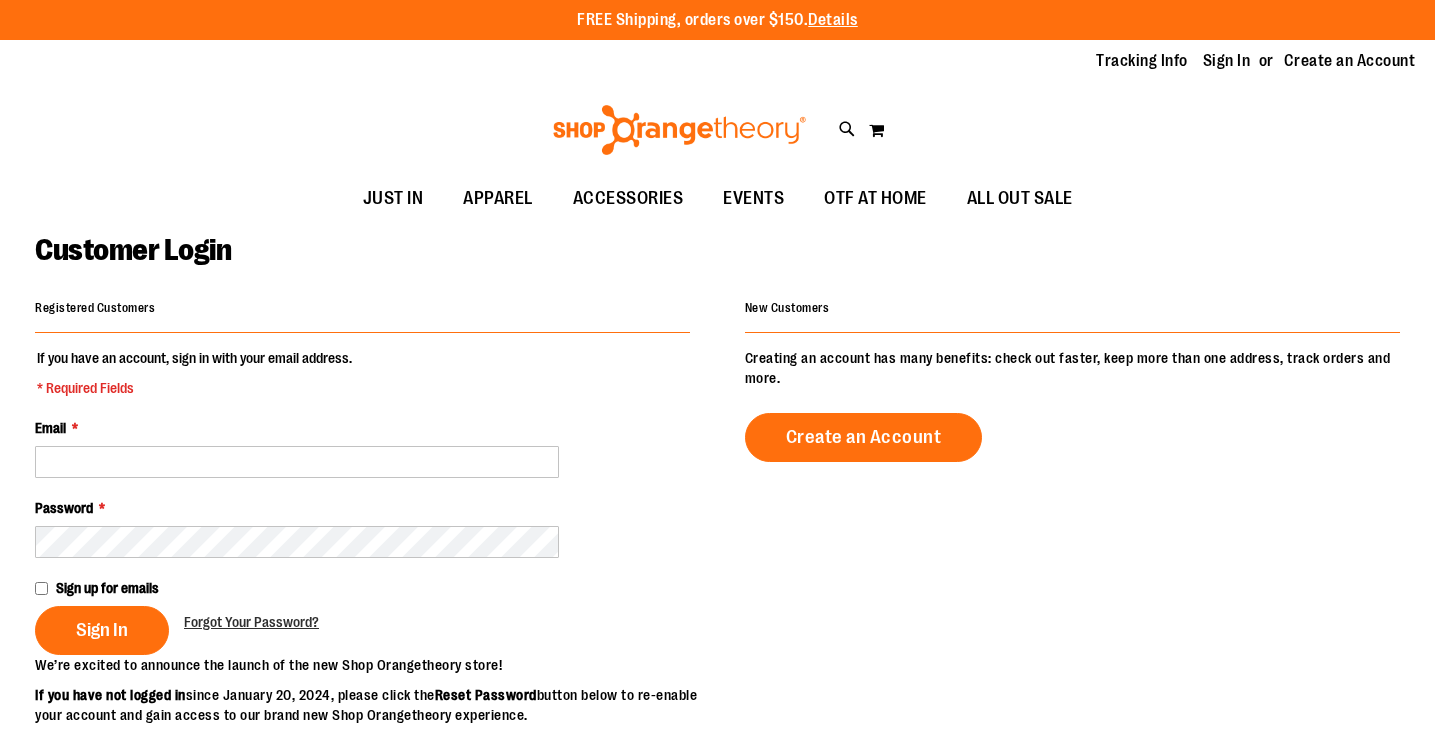scroll, scrollTop: 0, scrollLeft: 0, axis: both 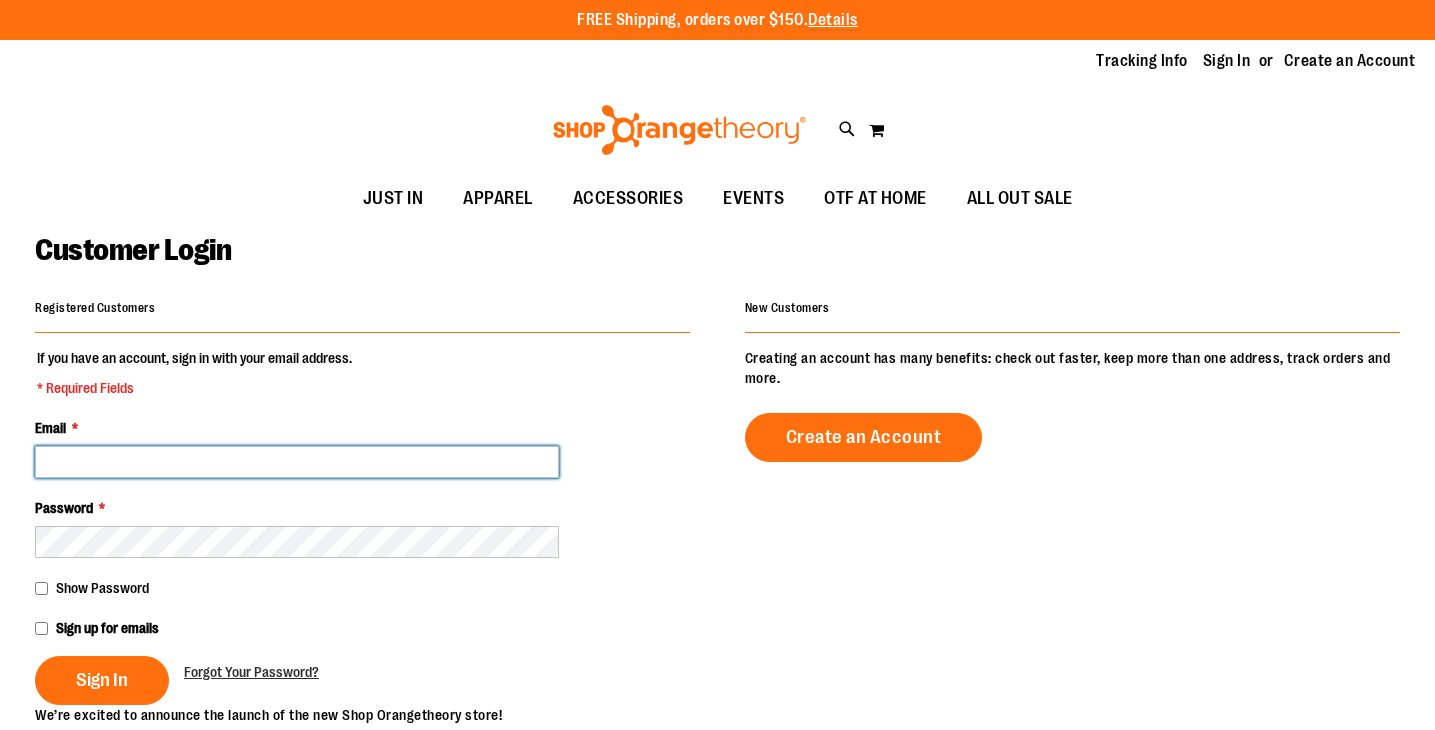 click on "Email *" at bounding box center [297, 462] 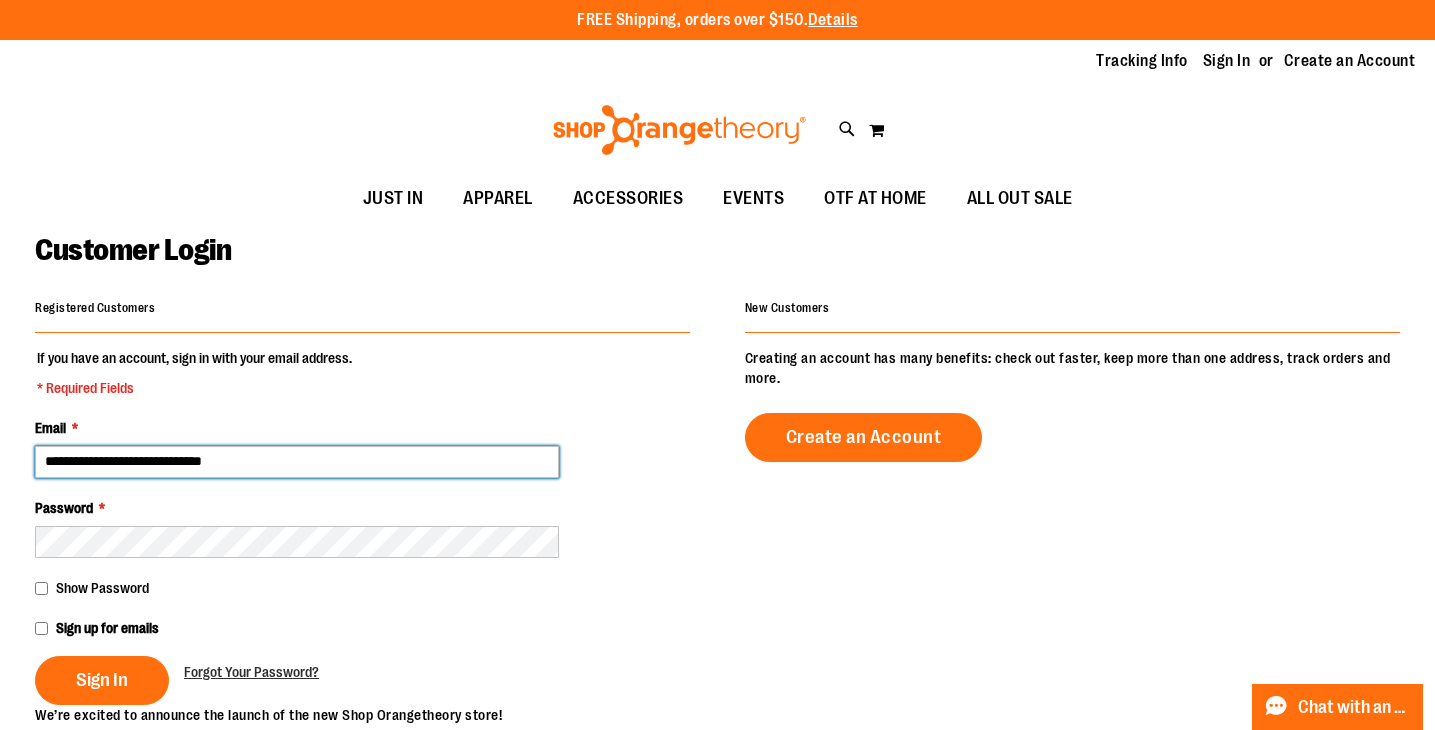 type on "**********" 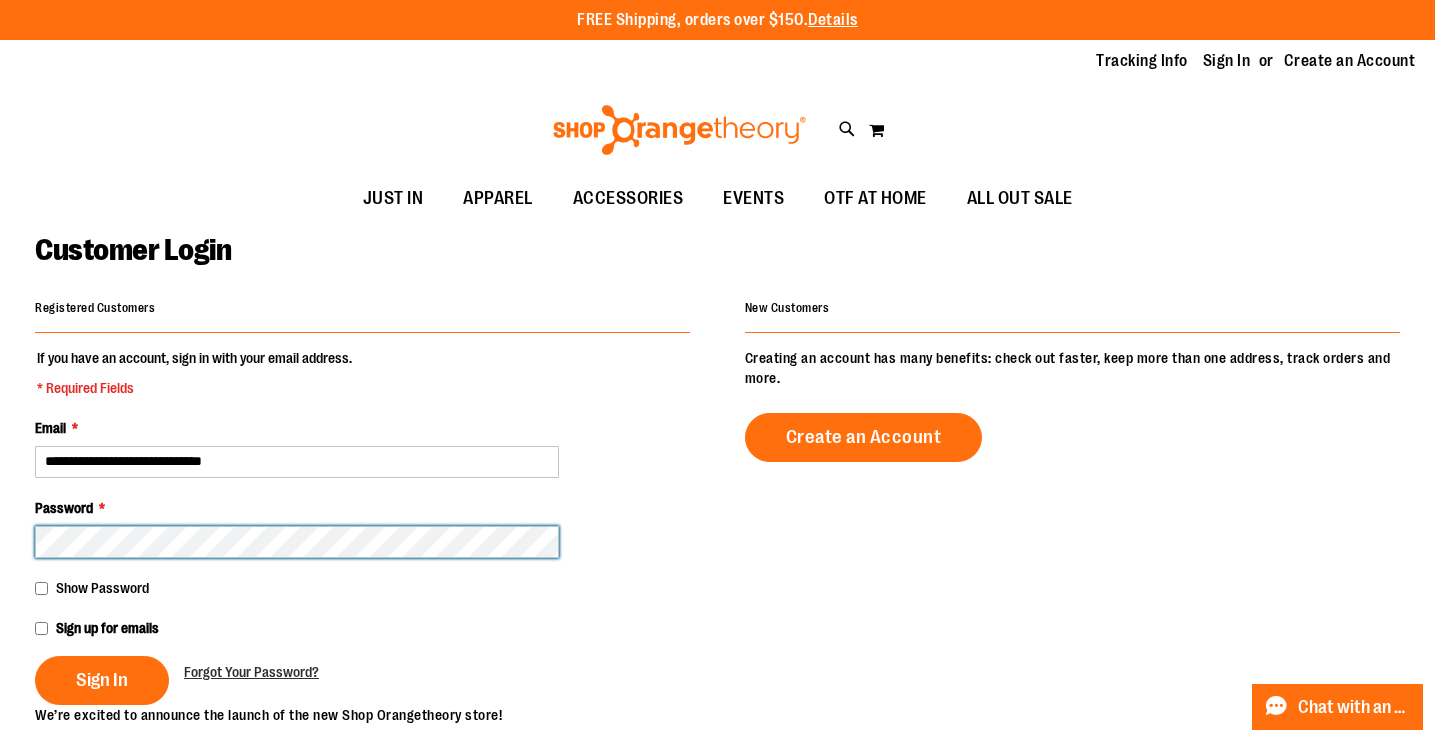 click on "Sign In" at bounding box center (102, 680) 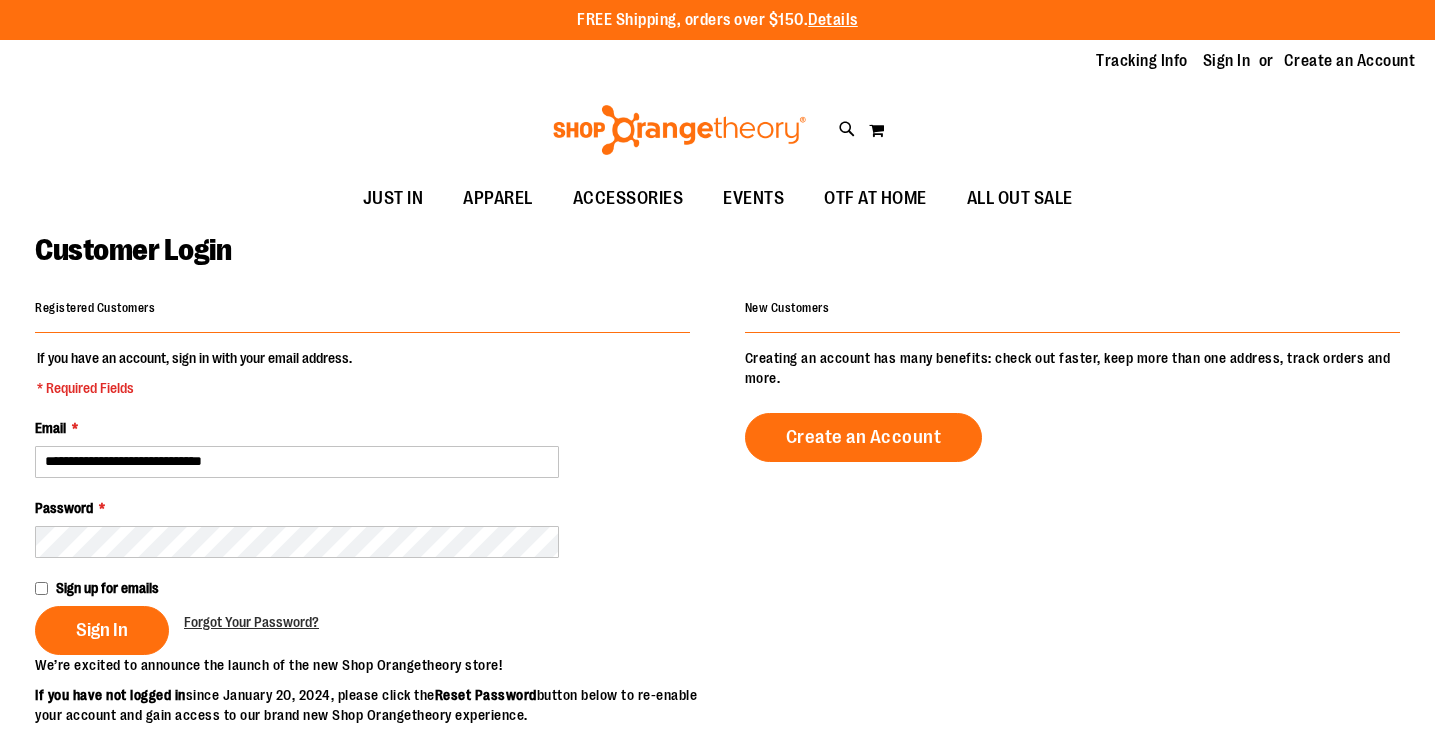 scroll, scrollTop: 0, scrollLeft: 0, axis: both 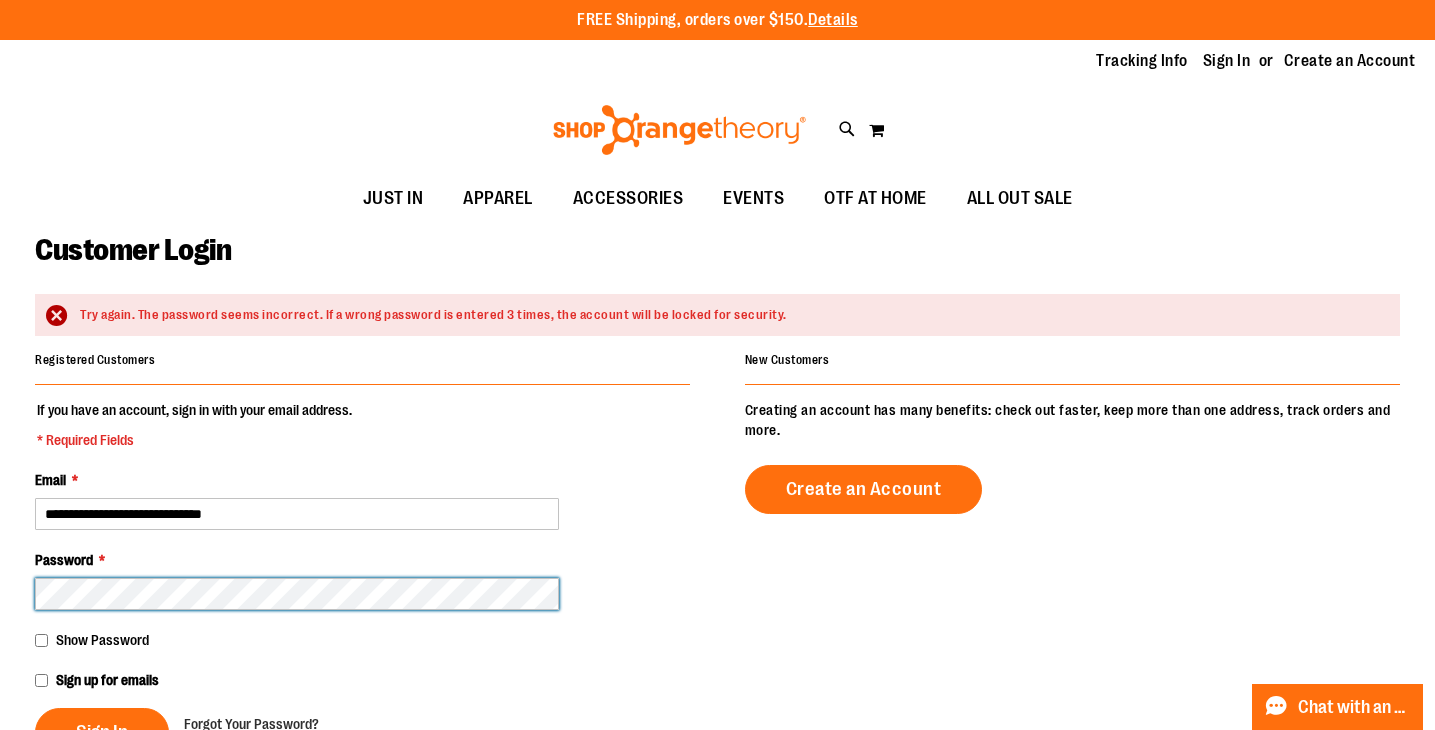 click on "Sign In" at bounding box center [102, 732] 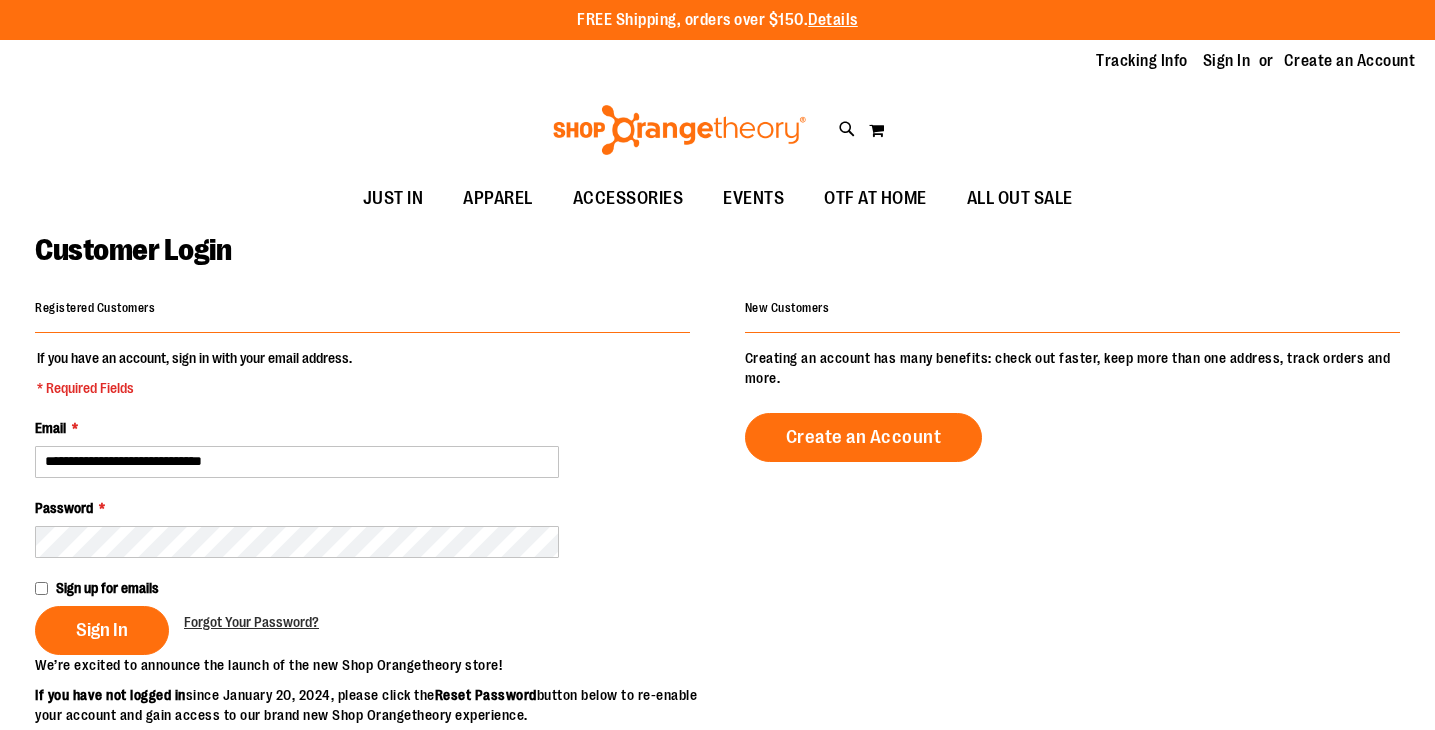 scroll, scrollTop: 0, scrollLeft: 0, axis: both 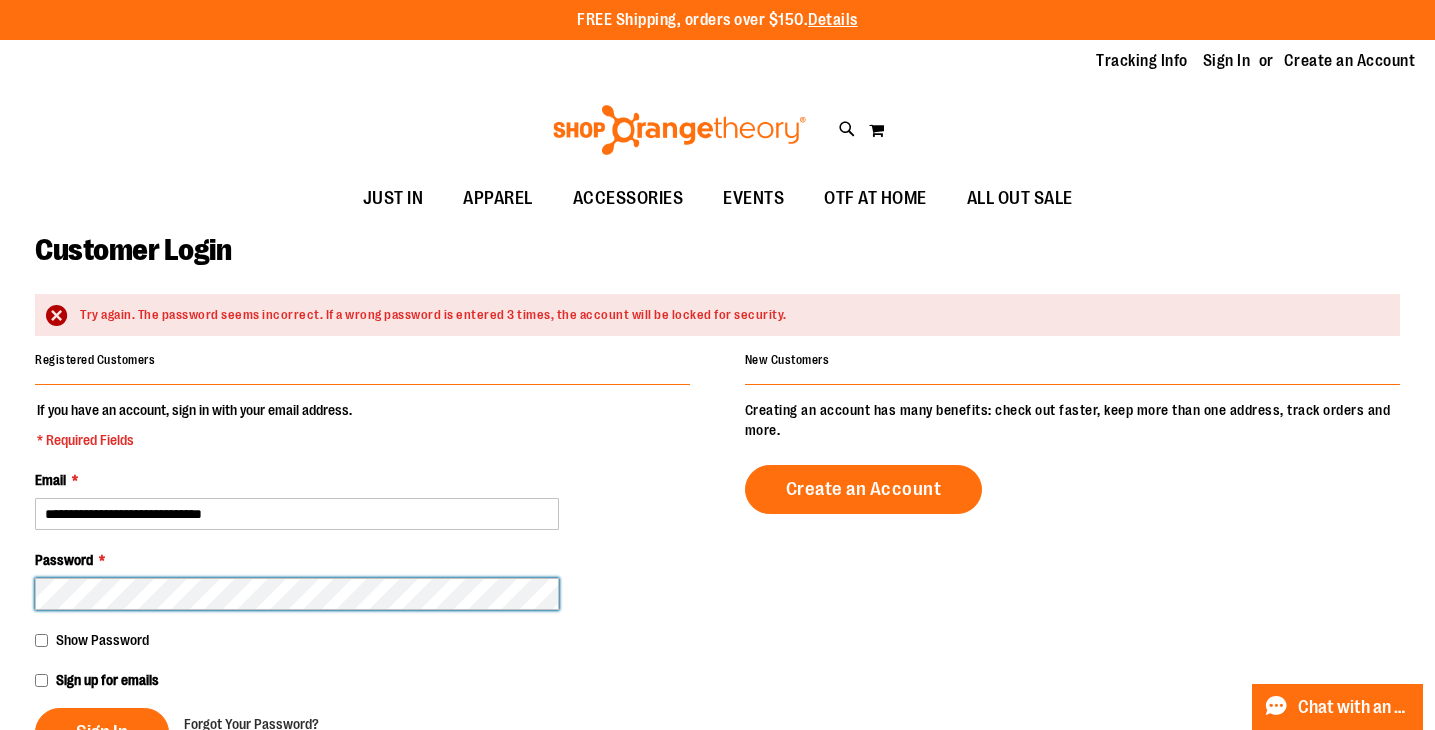 click on "Sign In" at bounding box center (102, 732) 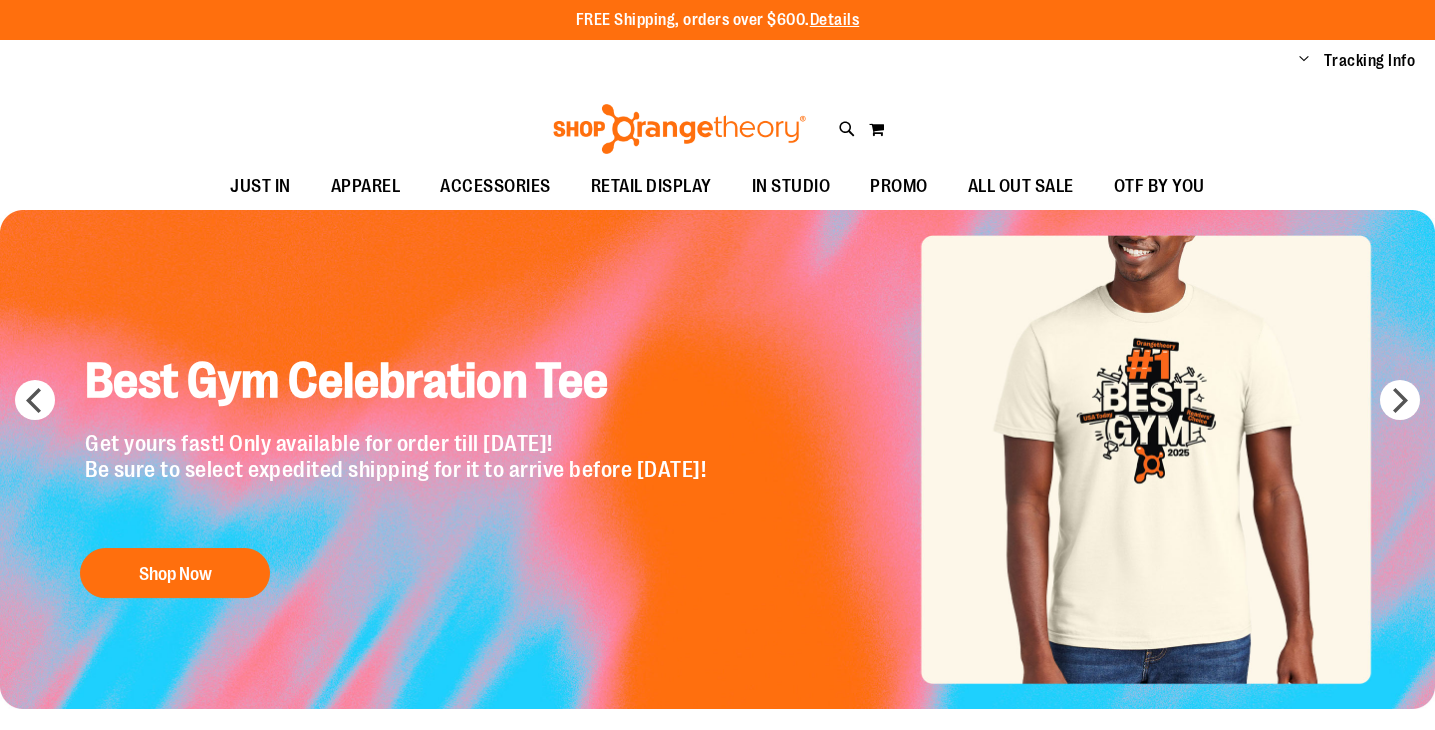 scroll, scrollTop: 0, scrollLeft: 0, axis: both 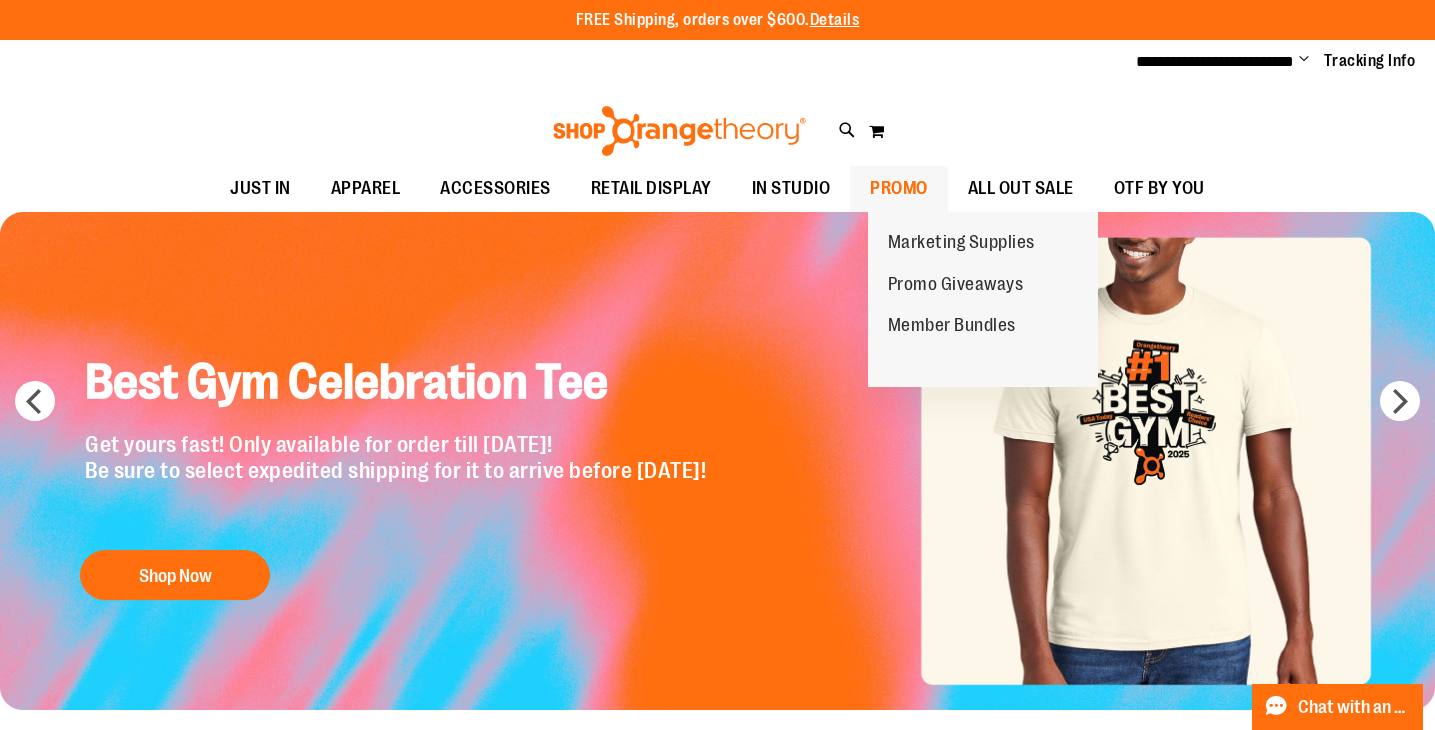 click on "PROMO" at bounding box center (899, 188) 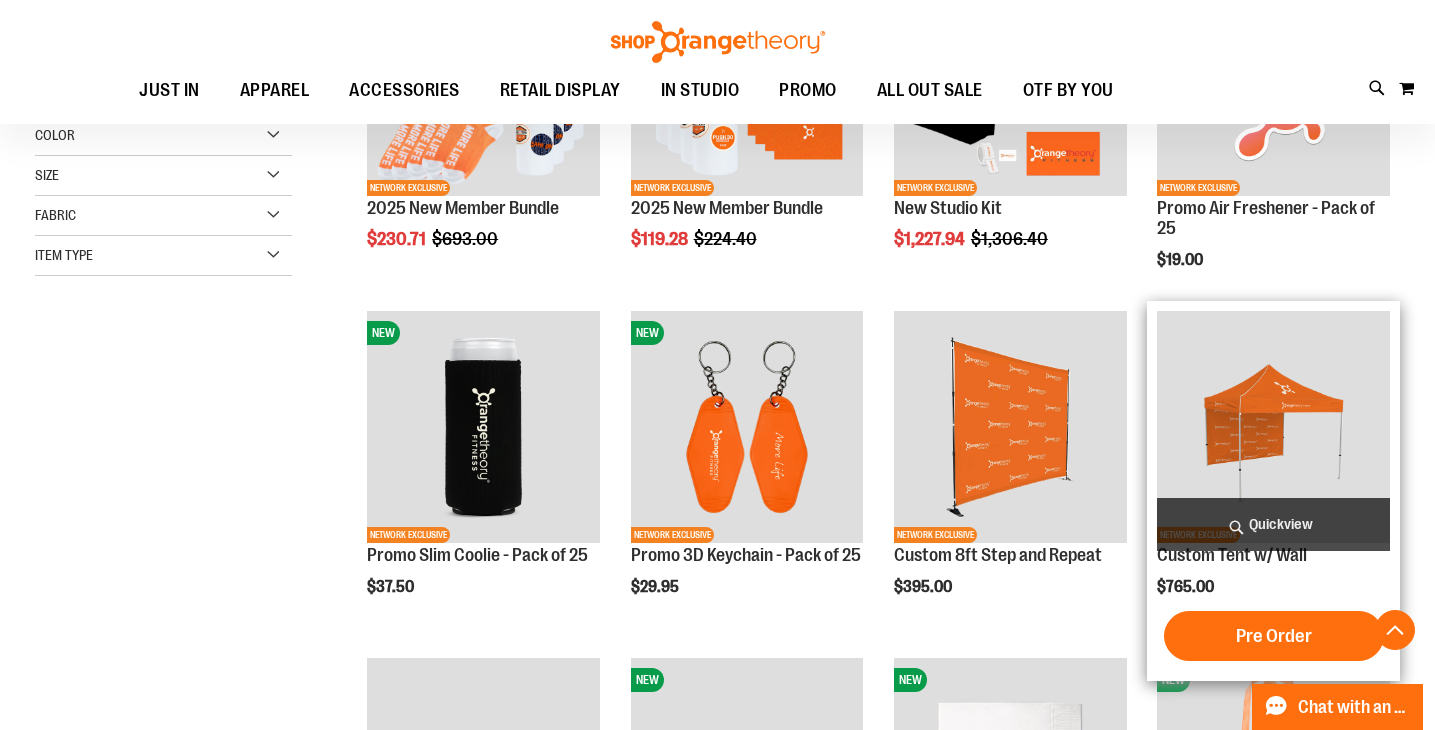 scroll, scrollTop: 436, scrollLeft: 0, axis: vertical 